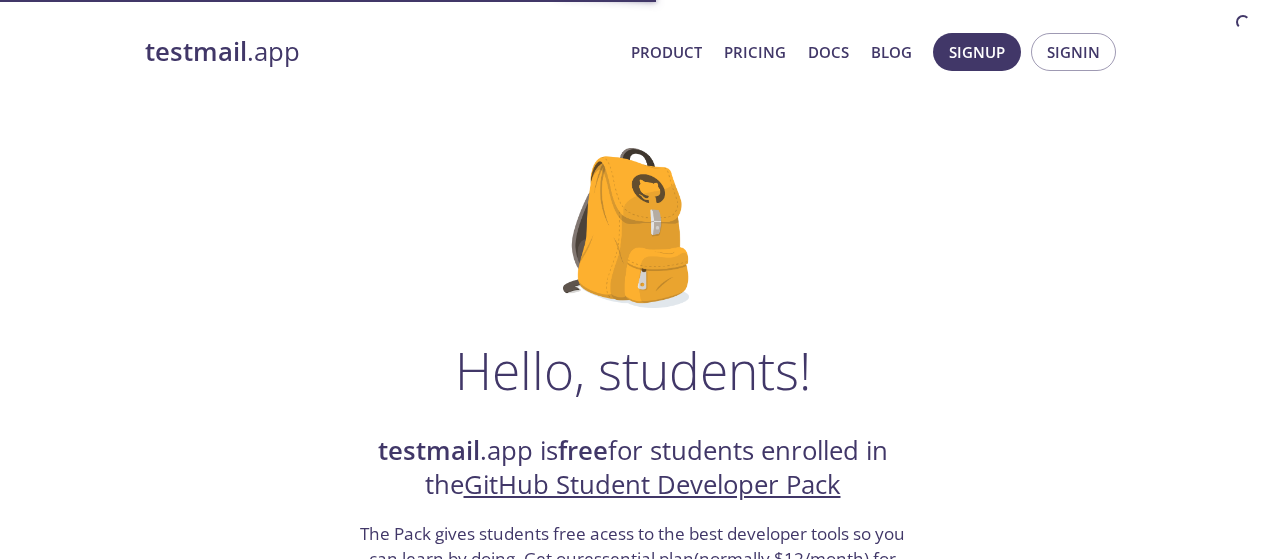 scroll, scrollTop: 300, scrollLeft: 0, axis: vertical 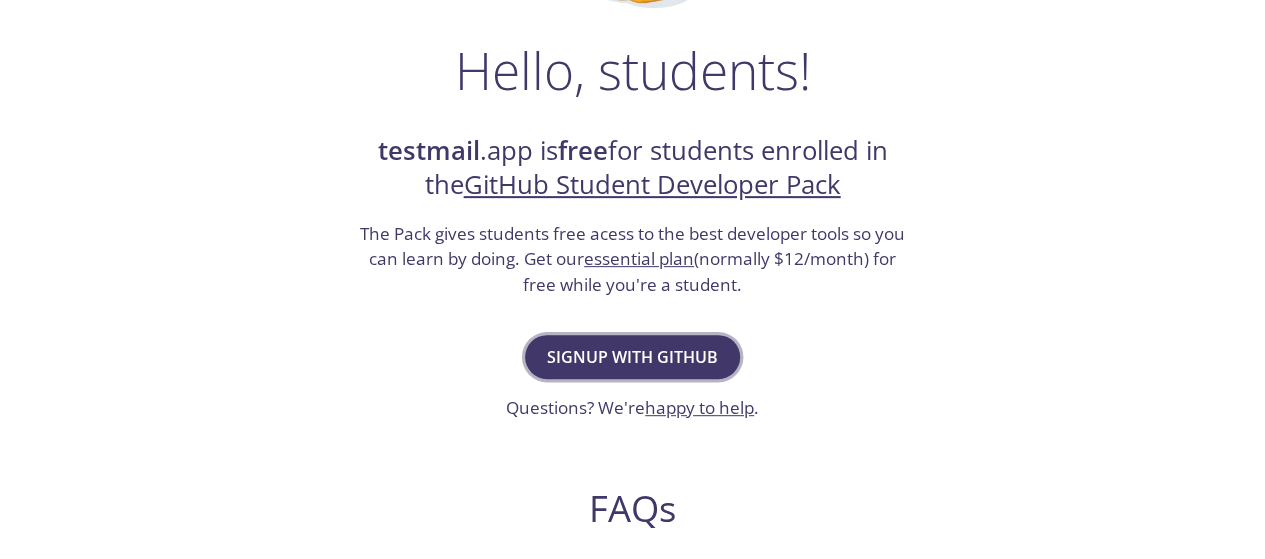 click on "Signup with GitHub" at bounding box center (632, 357) 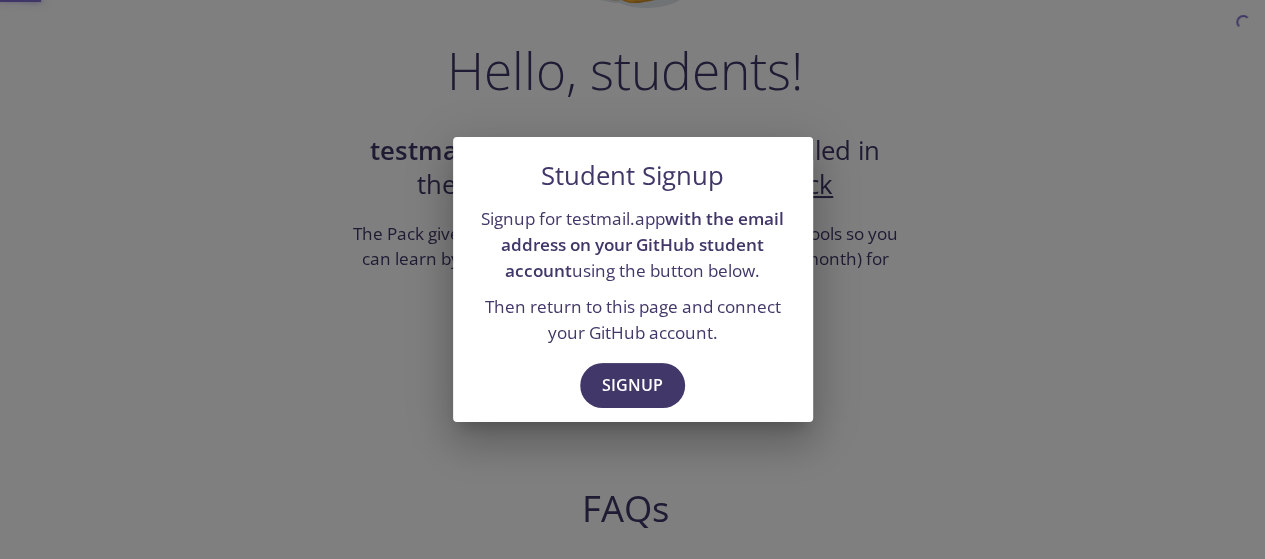 scroll, scrollTop: 0, scrollLeft: 0, axis: both 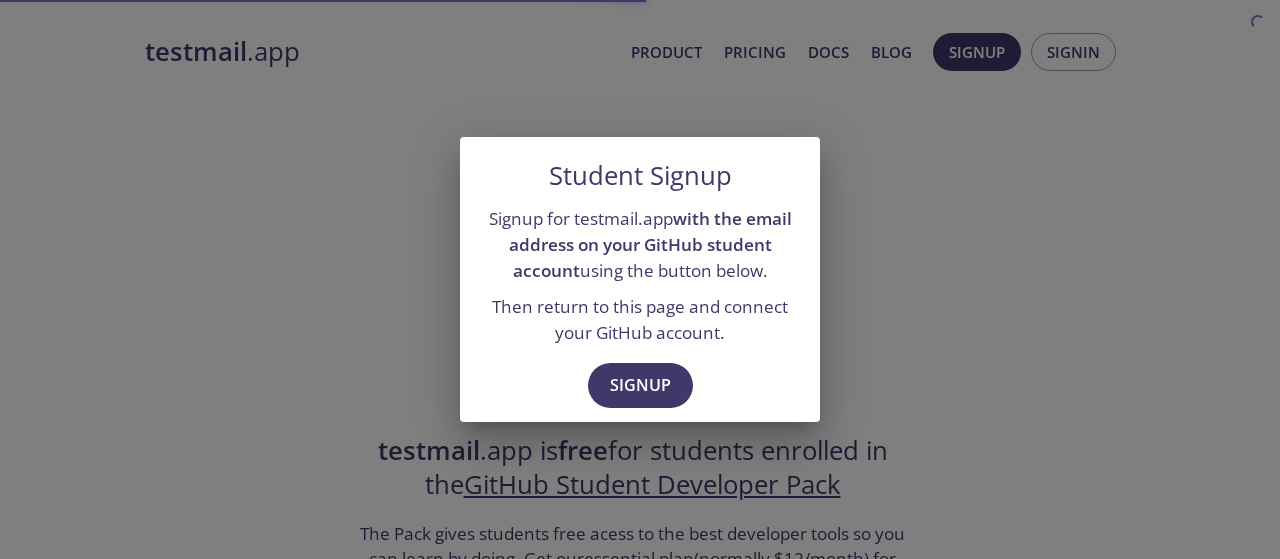 click on "Signup" at bounding box center (640, 388) 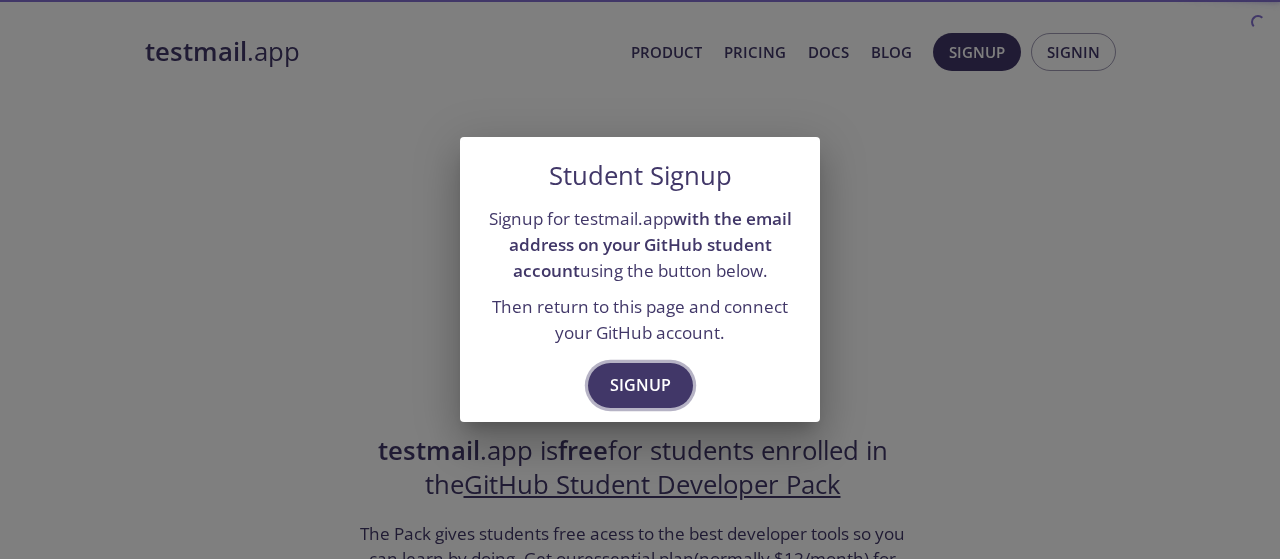 click on "Signup" at bounding box center [640, 385] 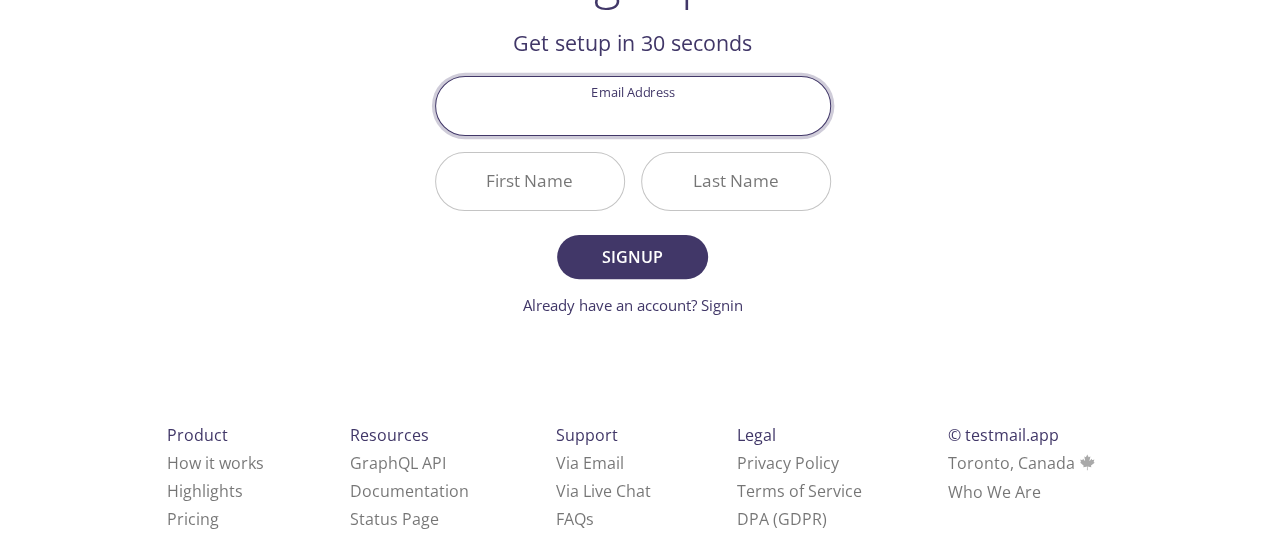 scroll, scrollTop: 0, scrollLeft: 0, axis: both 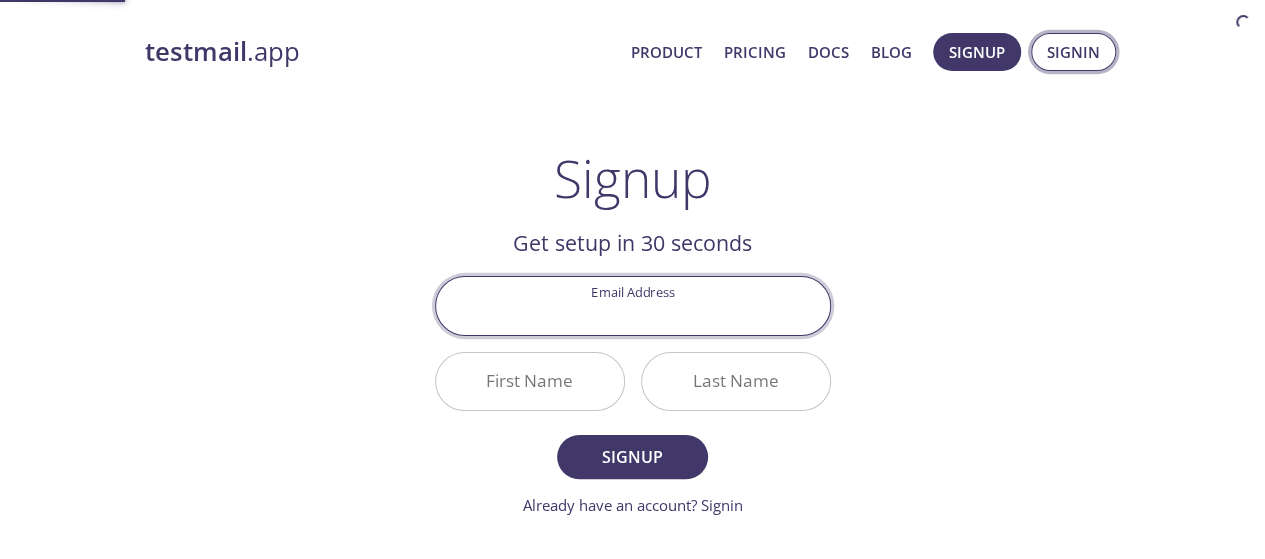 click on "Signin" at bounding box center [1073, 52] 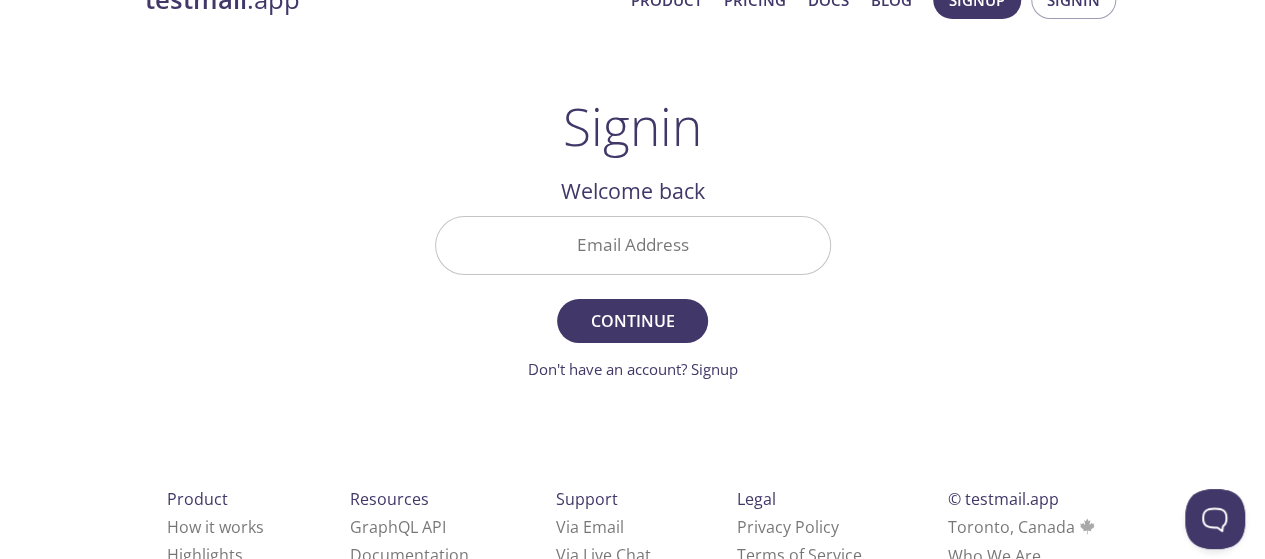 scroll, scrollTop: 0, scrollLeft: 0, axis: both 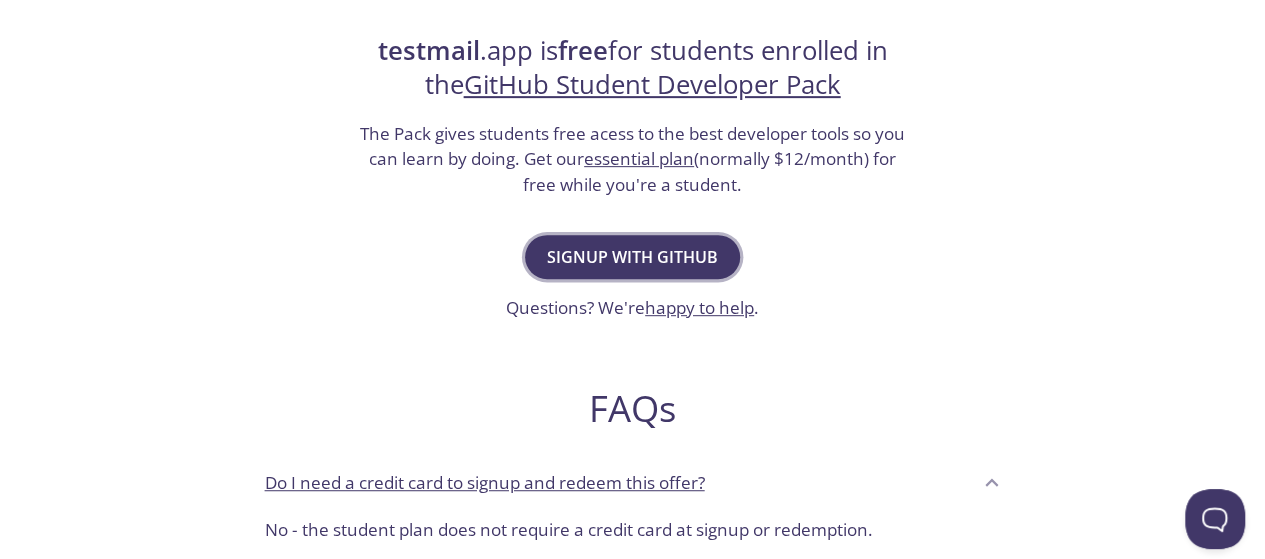 click on "Signup with GitHub" at bounding box center [632, 257] 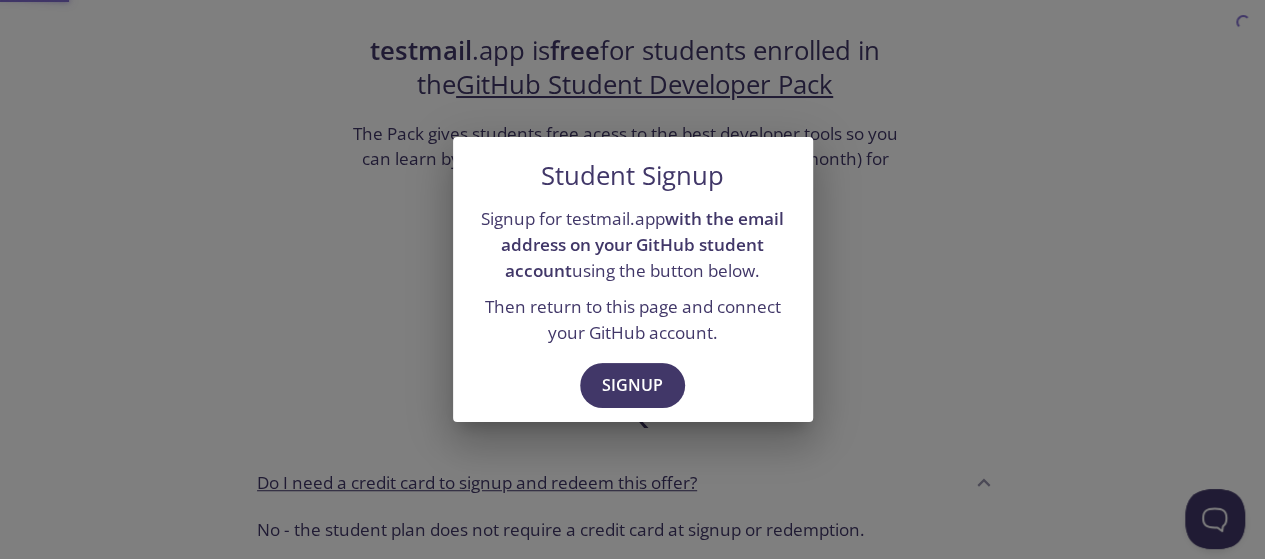 scroll, scrollTop: 0, scrollLeft: 0, axis: both 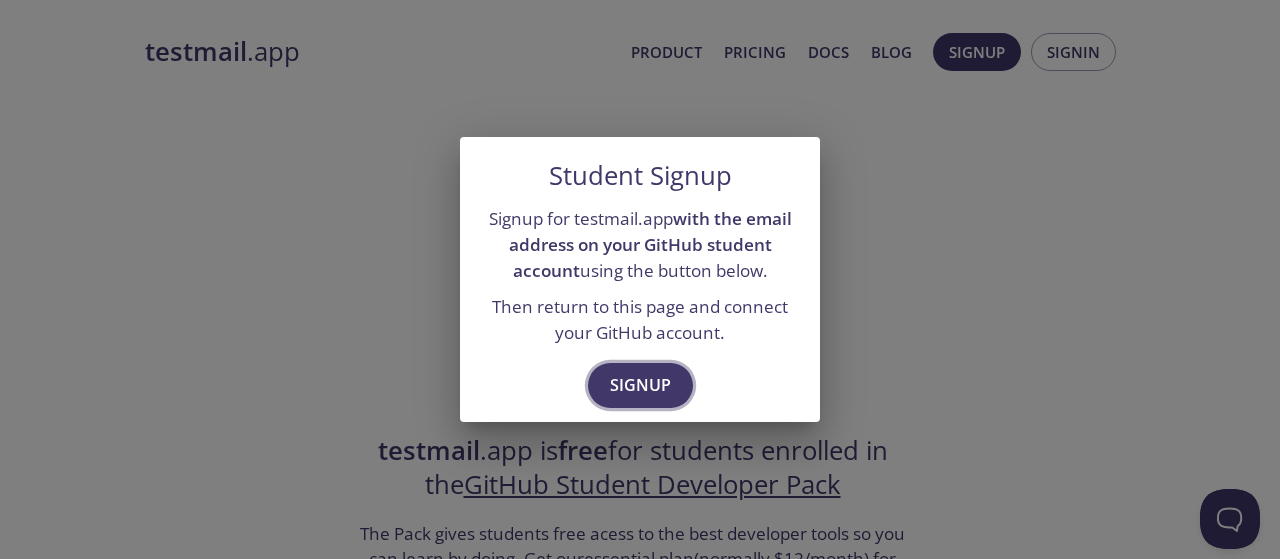 click on "Signup" at bounding box center [640, 385] 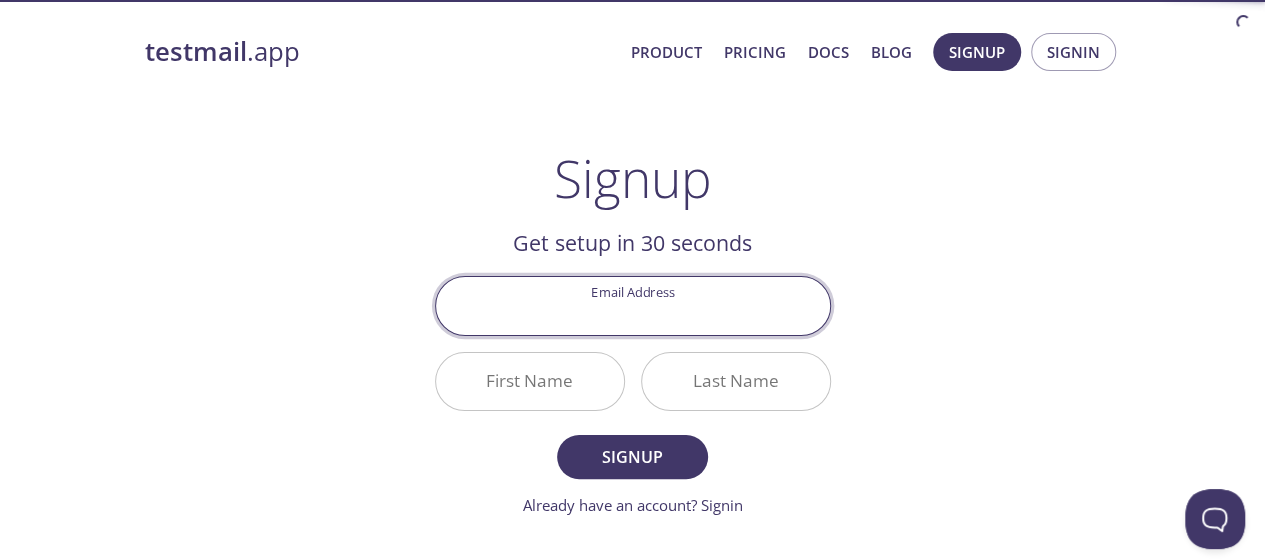 click on "Email Address" at bounding box center [633, 305] 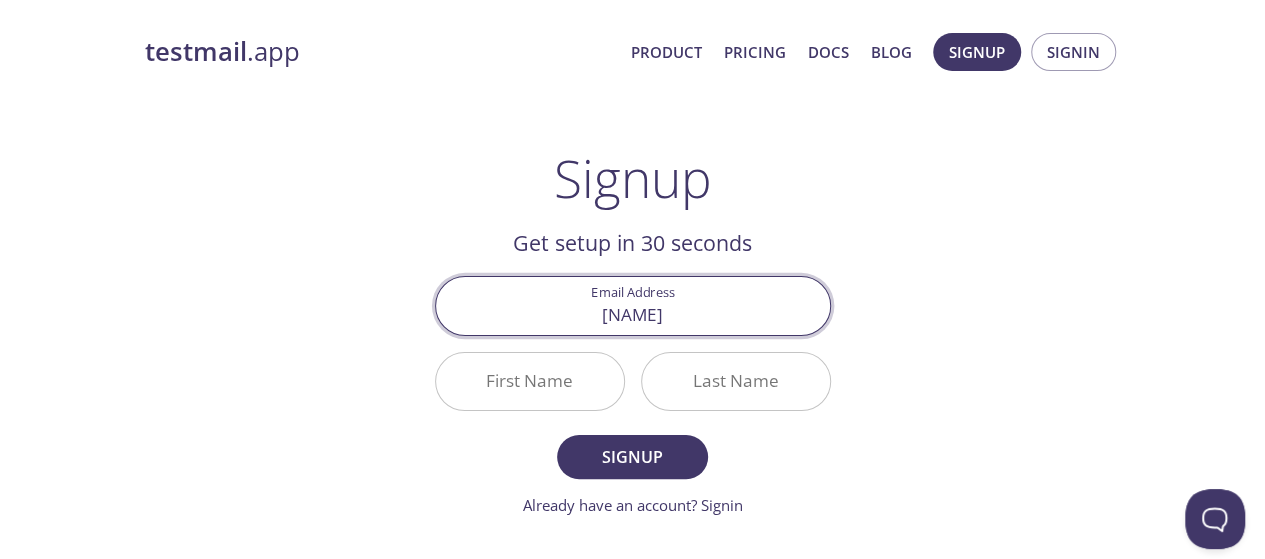 type on "[EMAIL]" 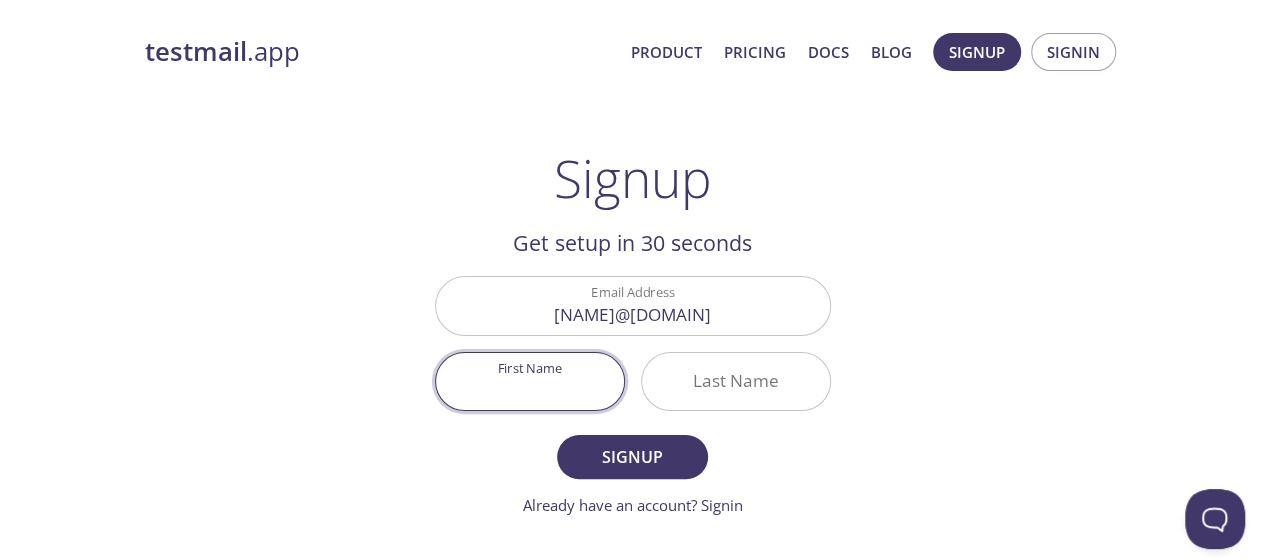 click on "First Name" at bounding box center [530, 381] 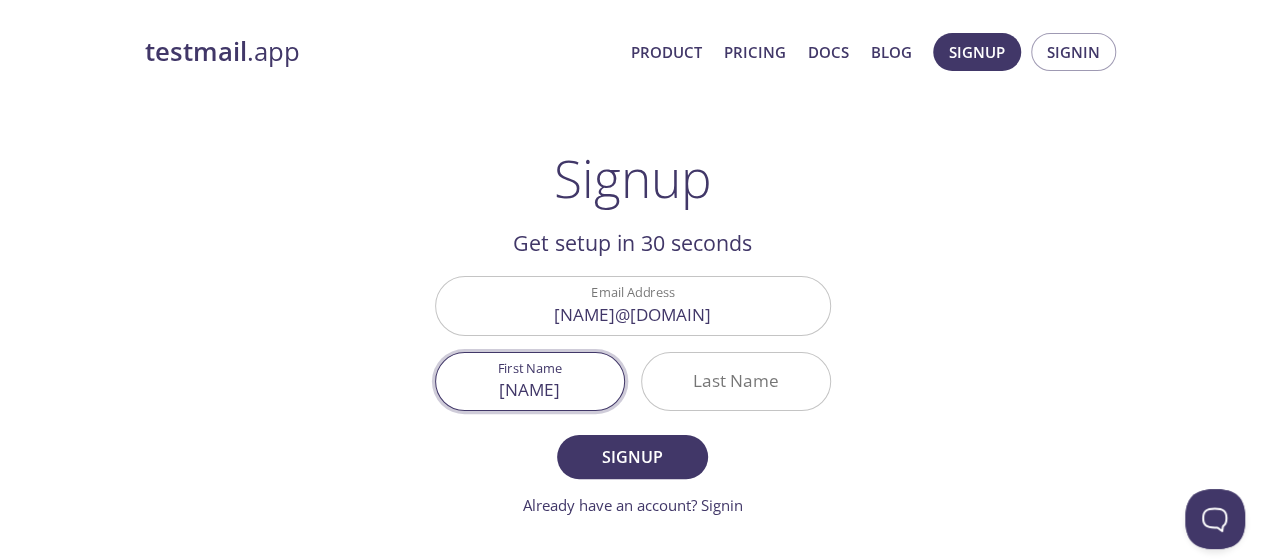 type on "[LAST]" 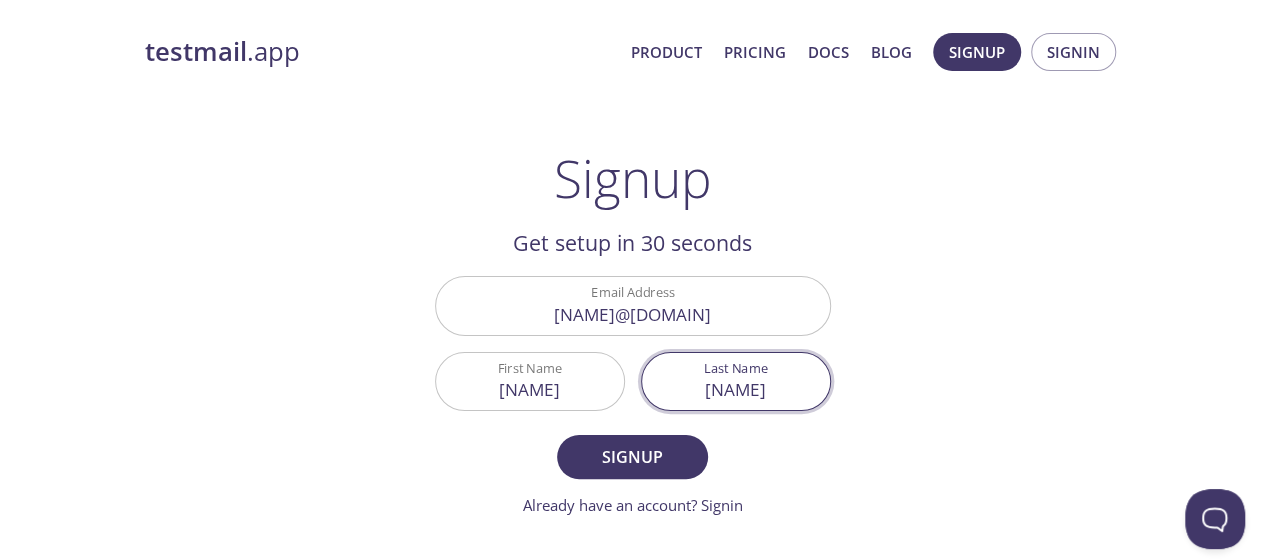 click on "DINHPHUONG" at bounding box center (736, 381) 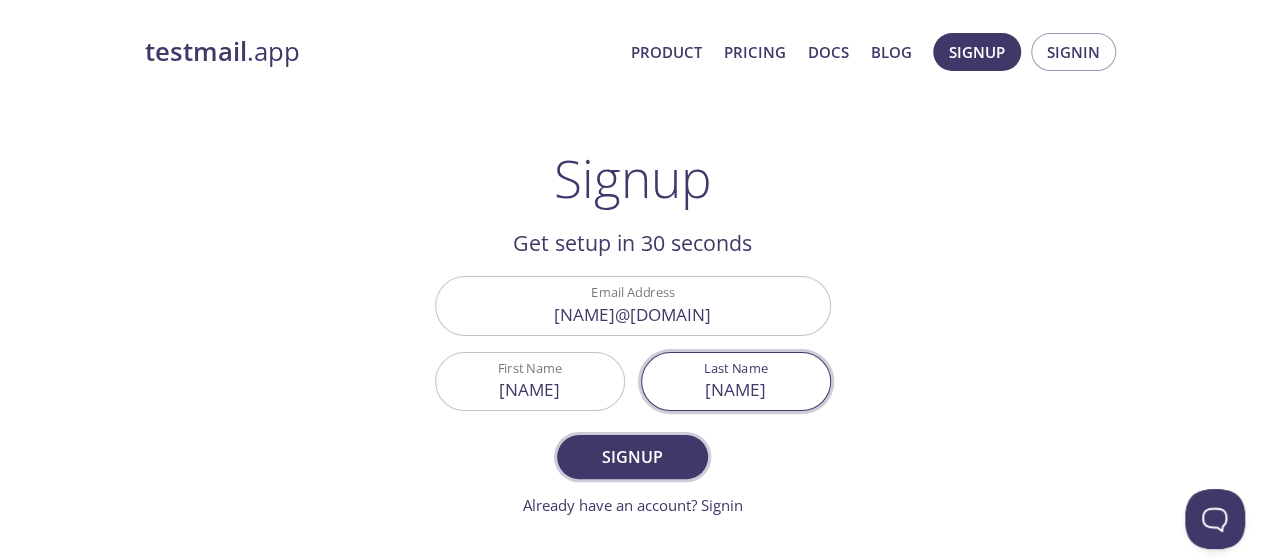 type on "[FIRST] [LAST]" 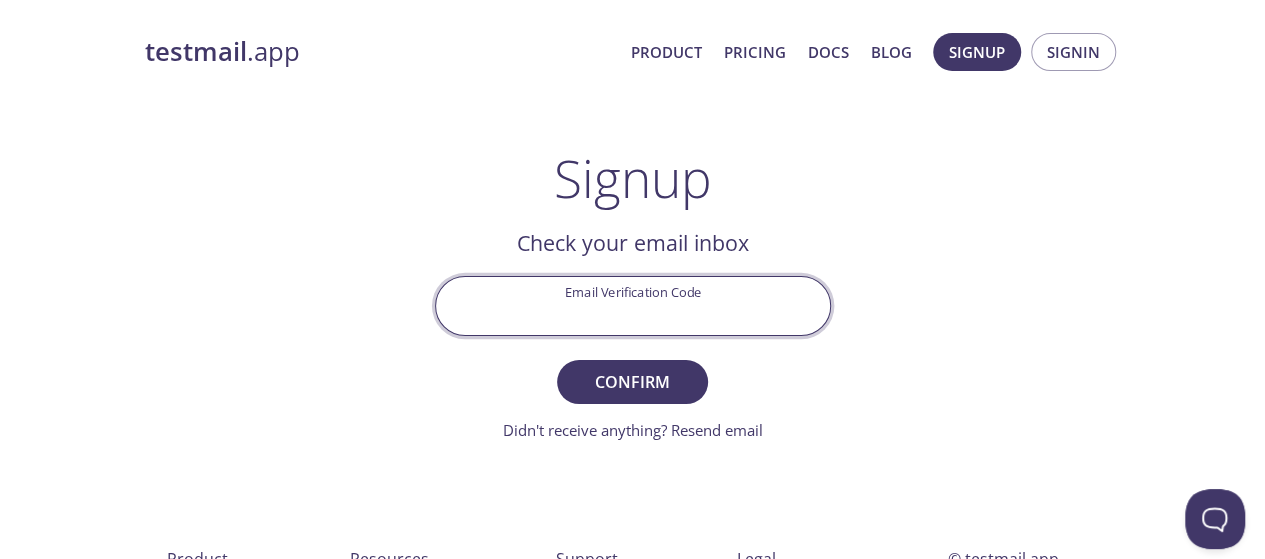 click on "Email Verification Code" at bounding box center [633, 305] 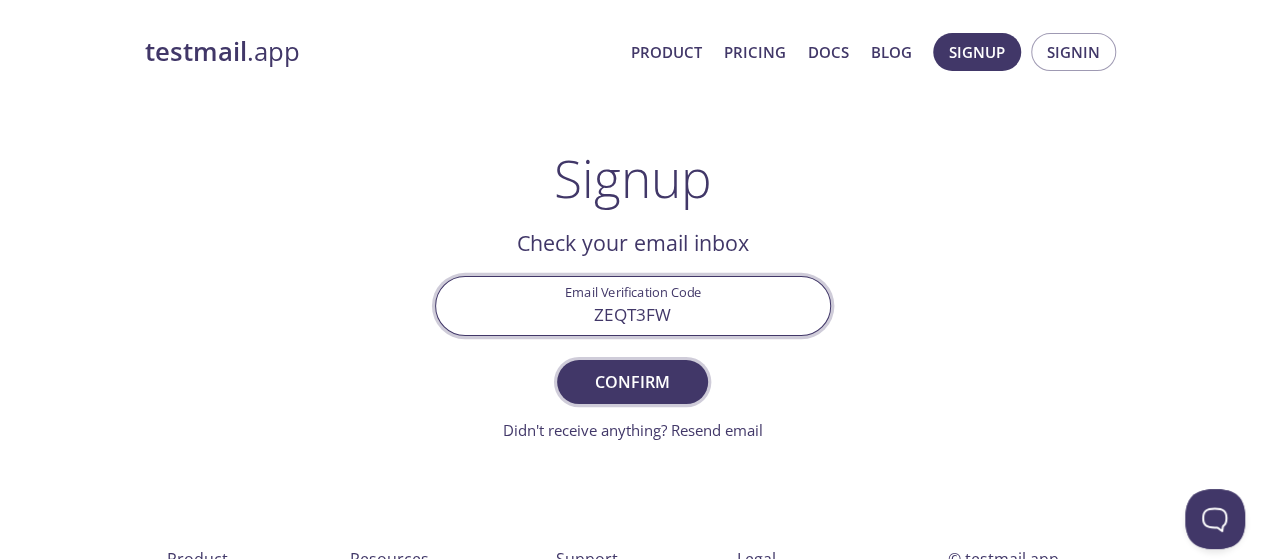 type on "ZEQT3FW" 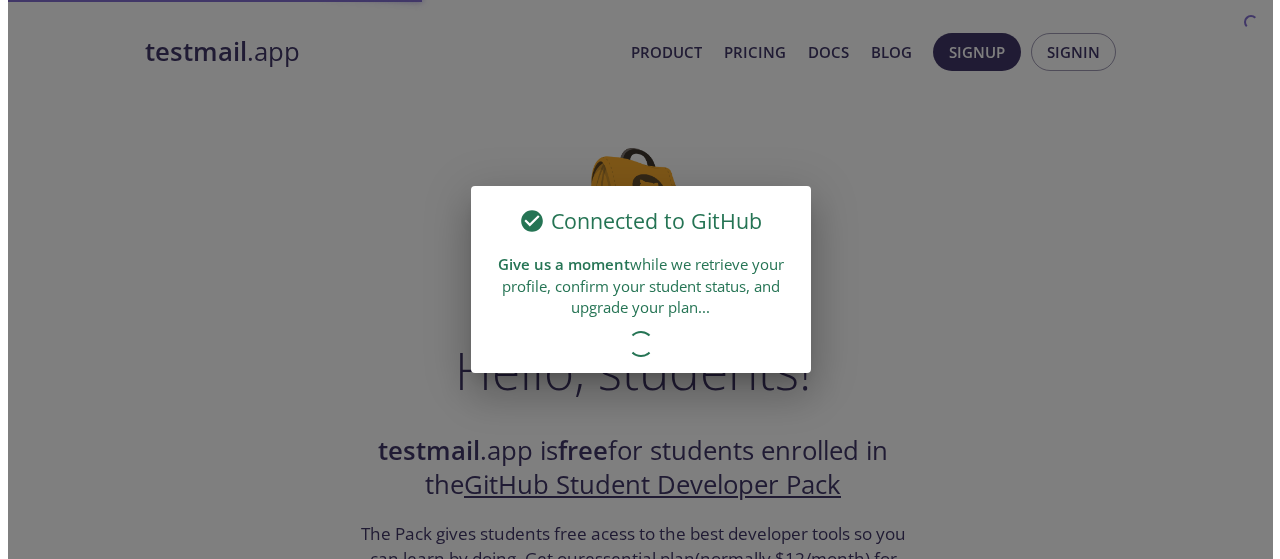 scroll, scrollTop: 0, scrollLeft: 0, axis: both 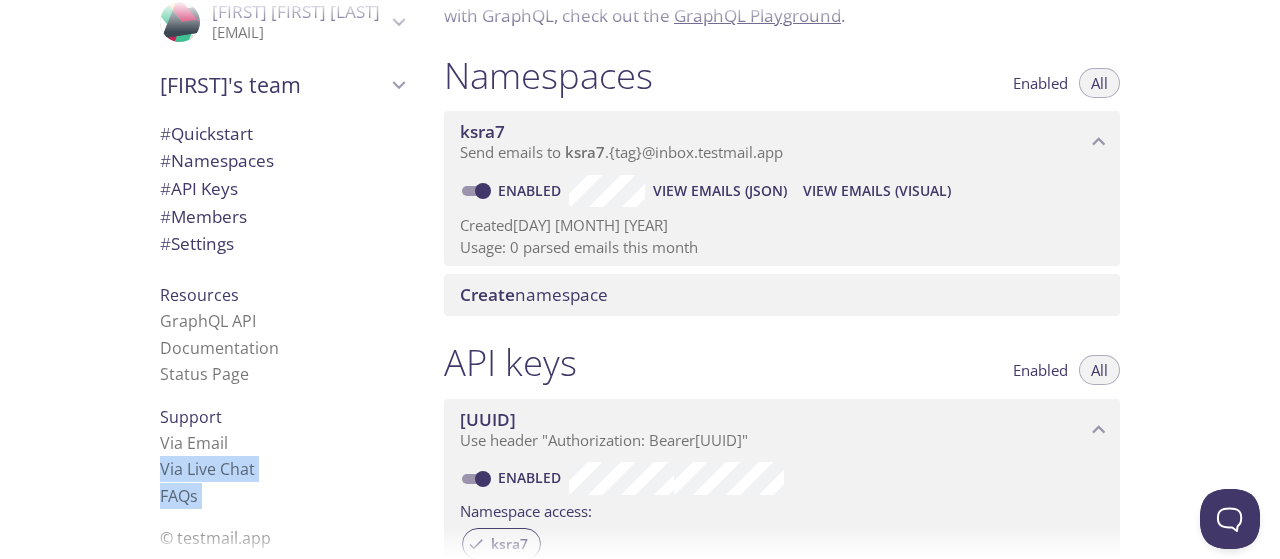 click on ".cls-1 {
fill: #6d5ca8;
}
.cls-2 {
fill: #3fc191;
}
.cls-3 {
fill: #3b4752;
}
.cls-4 {
fill: #ce1e5b;
}
.cls-5 {
fill: #f8d053;
}
.cls-6 {
fill: #48b0f7;
}
.cls-7 {
fill: #d7d9db;
}
ProfilePic KIM   DINH PHUONG kdphuonglqcc2311088@student.ctuet.edu.vn User Settings Signout KIM's team Create new team #  Quickstart #  Namespaces #  API Keys #  Members #  Settings Resources GraphQL API Documentation Status Page Support Via Email Via Live Chat FAQ s © testmail.app Quickstart Send a test email to   ksra7.test@inbox.testmail.app   and then  click here  to retrieve the email via our simple JSON API. If you don't see it immediately, hit refresh. Next: explore the   documentation     GraphQL Playground . Namespaces Enabled All ksra7" at bounding box center (640, 279) 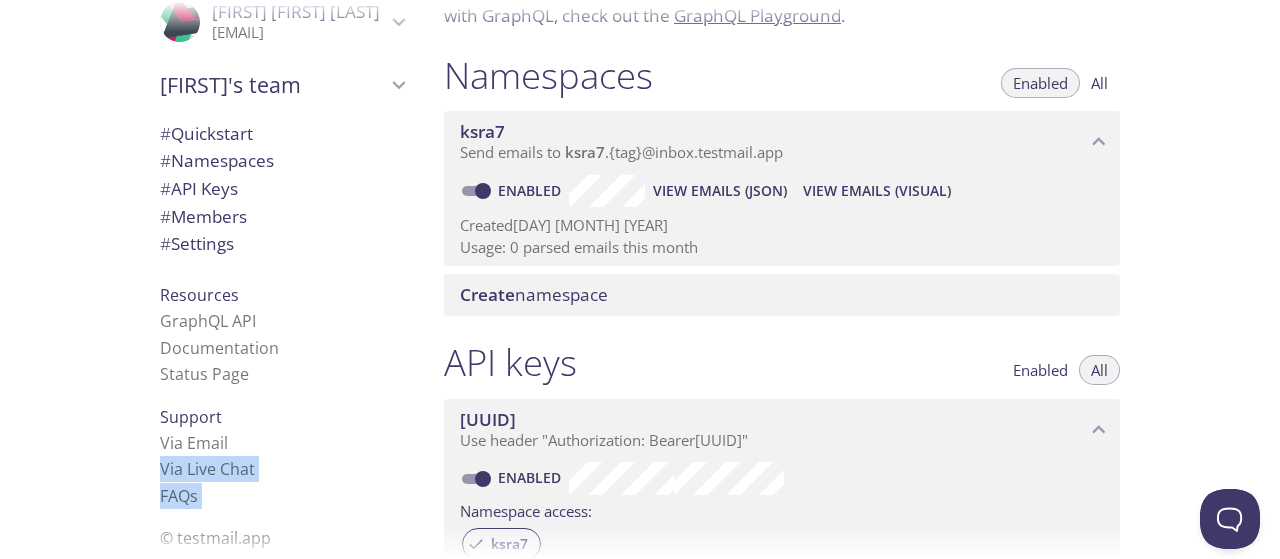 click on "Enabled" at bounding box center [1040, 370] 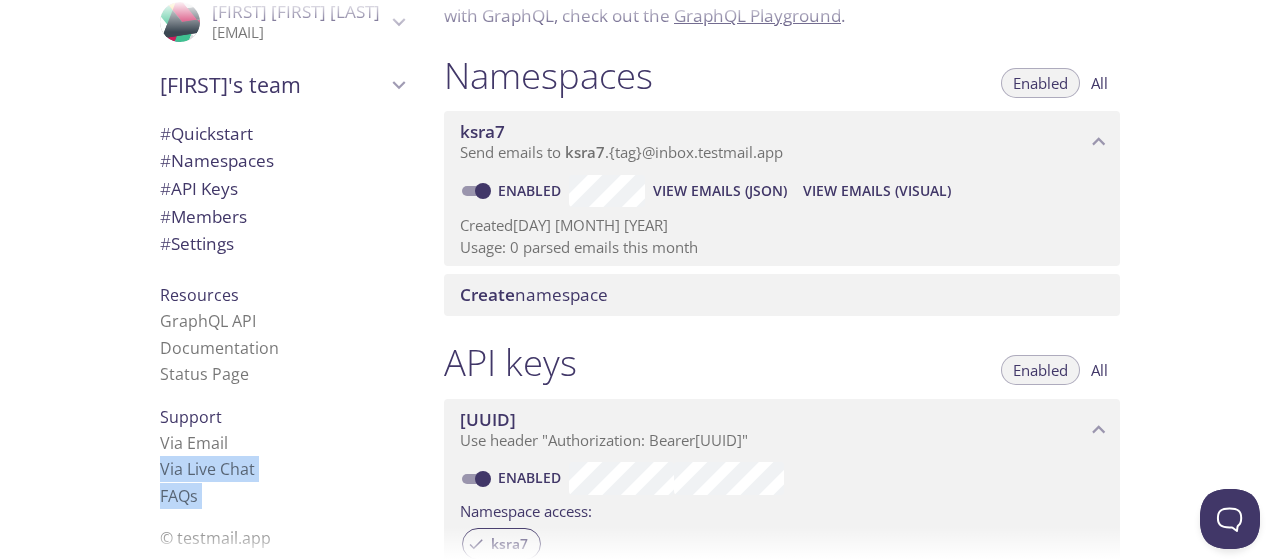 click on "All" at bounding box center (1099, 370) 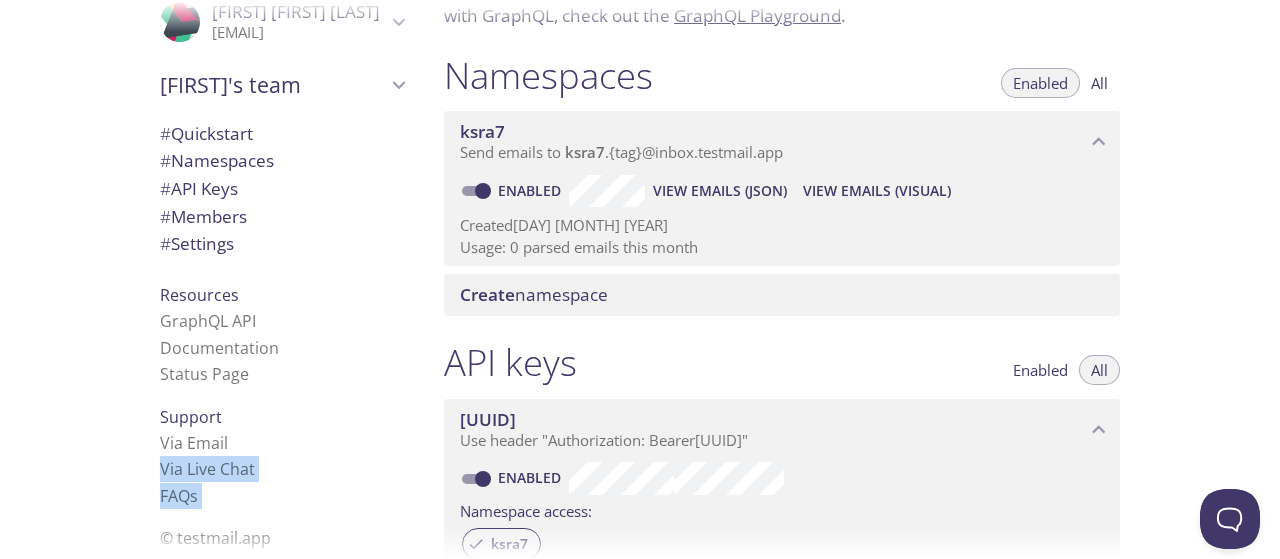 click on "All" at bounding box center (1099, 83) 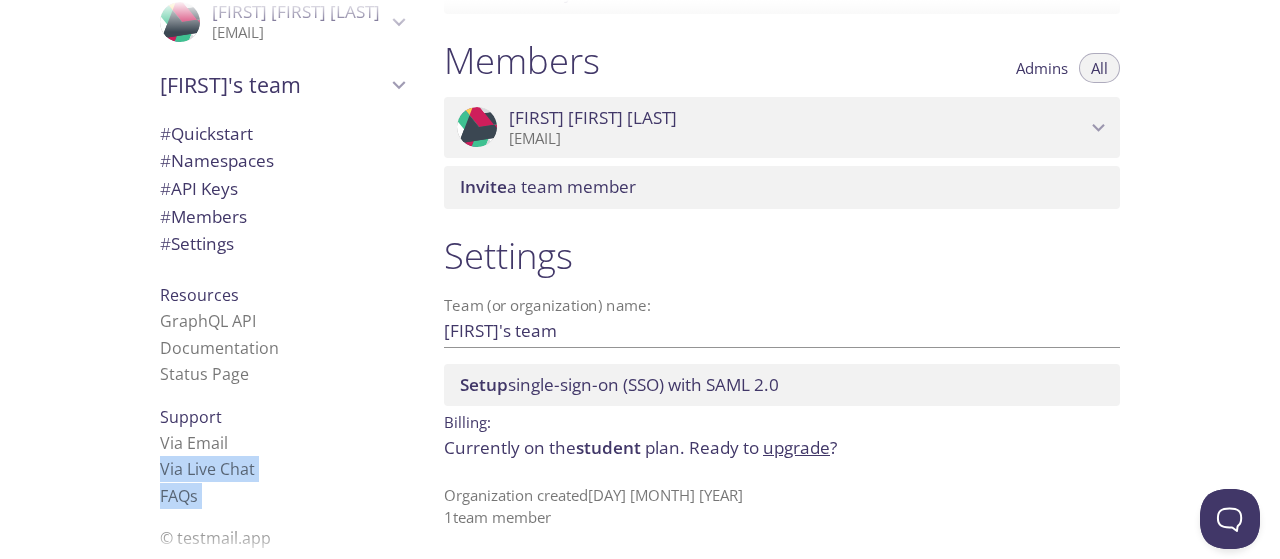 scroll, scrollTop: 162, scrollLeft: 0, axis: vertical 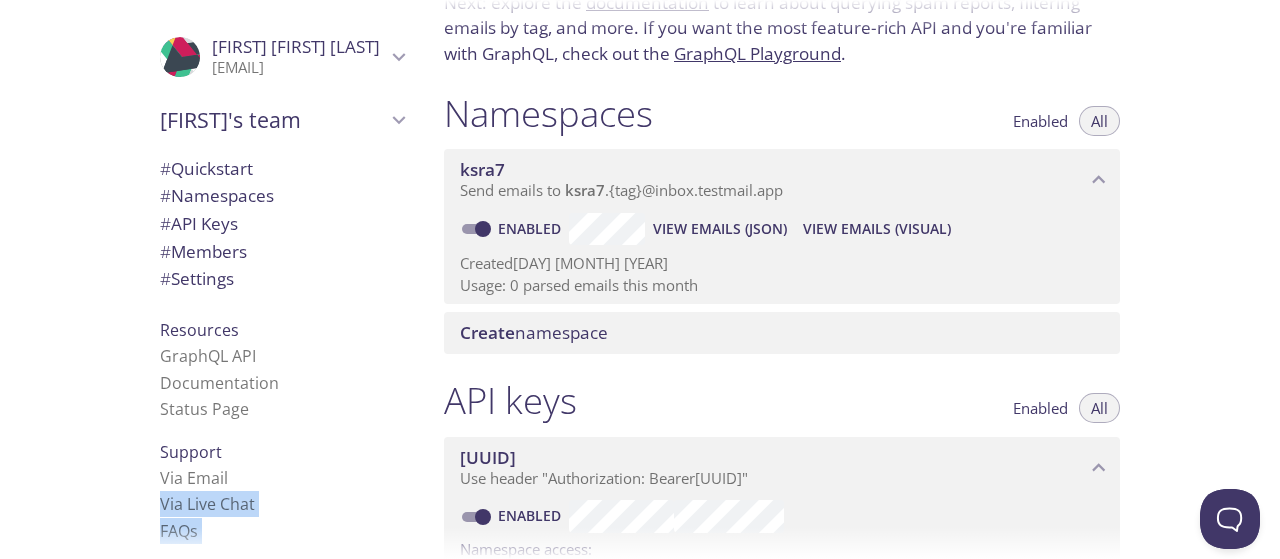 click on "[EMAIL]" at bounding box center [299, 68] 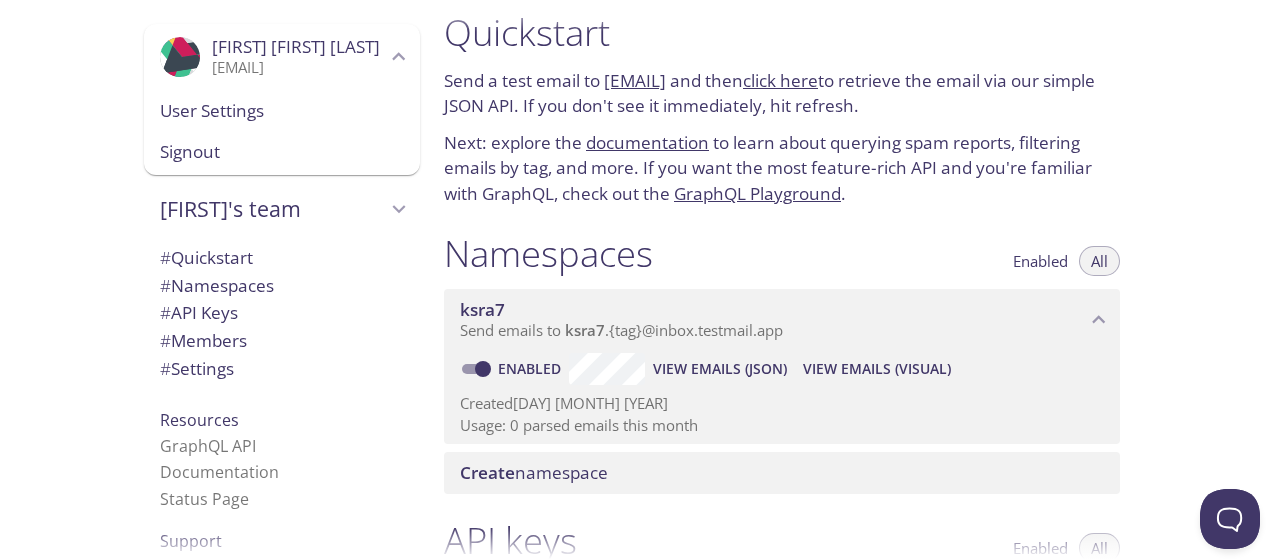 scroll, scrollTop: 0, scrollLeft: 0, axis: both 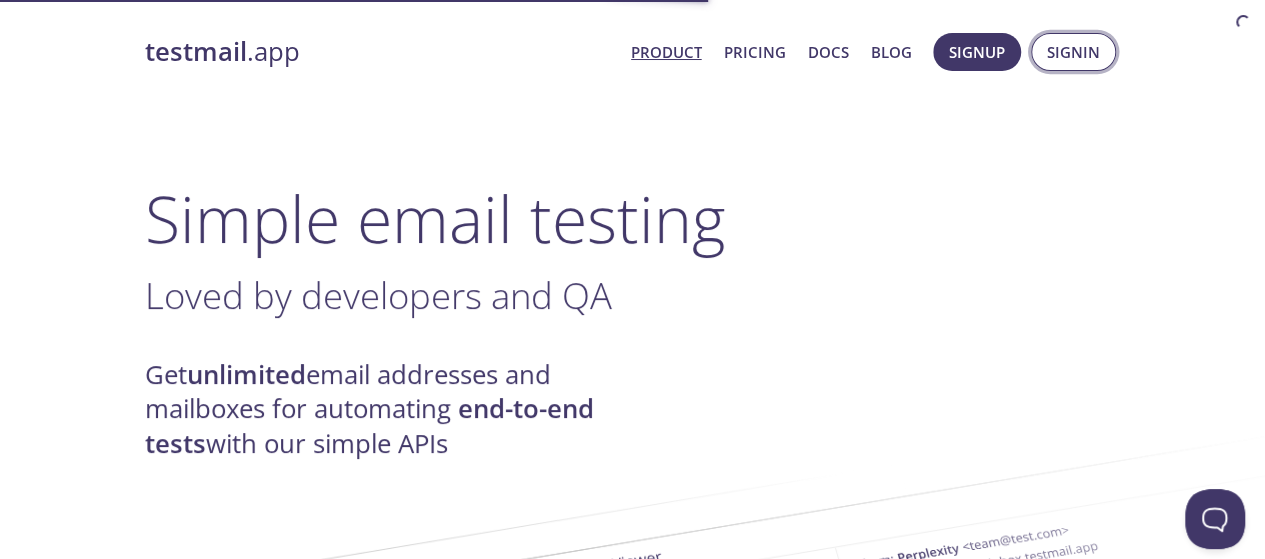 click on "Signin" at bounding box center [1073, 52] 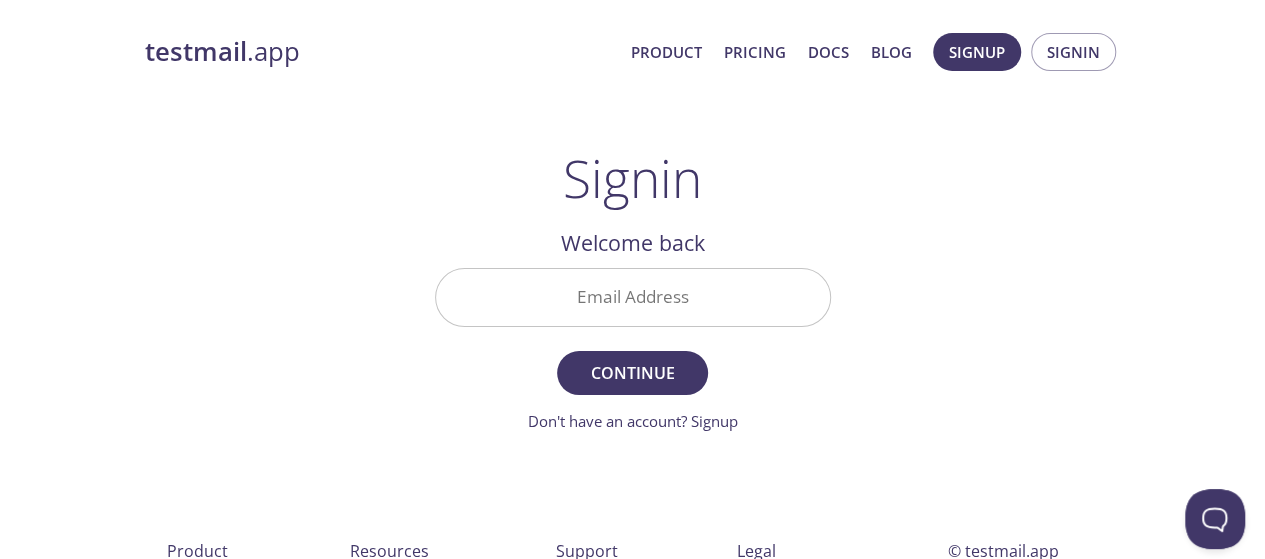 click on "Email Address" at bounding box center (633, 297) 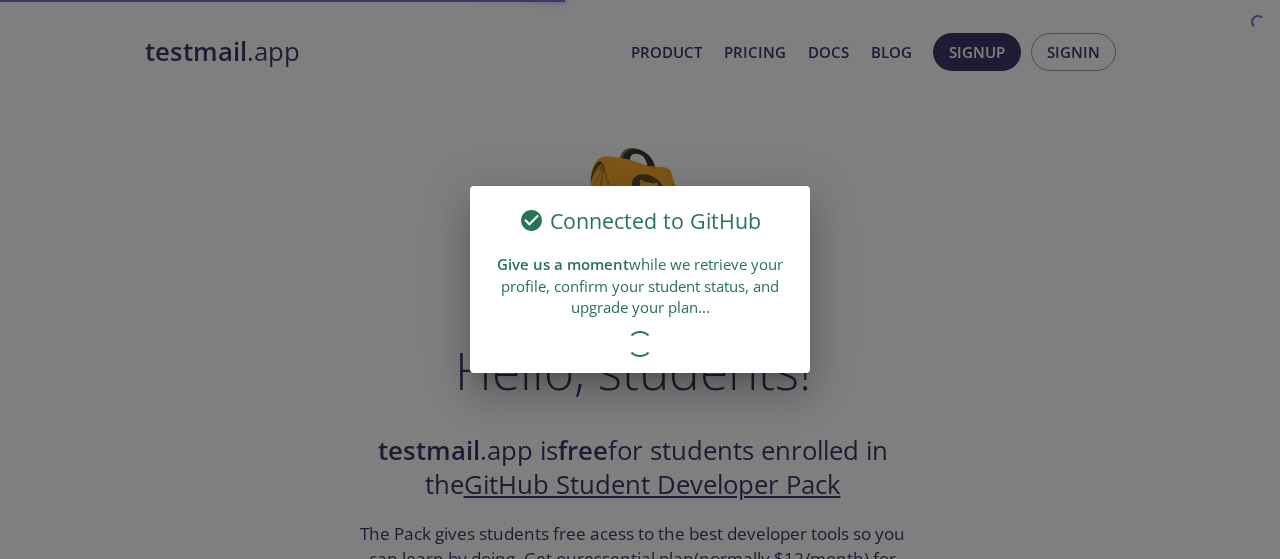 scroll, scrollTop: 0, scrollLeft: 0, axis: both 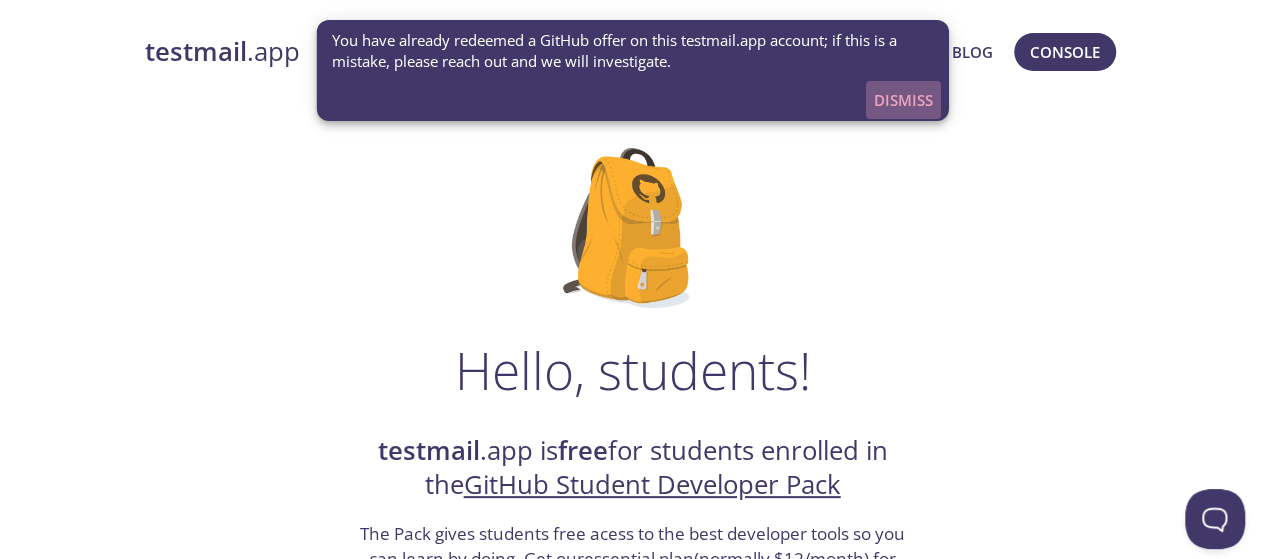 click on "Dismiss" at bounding box center [903, 100] 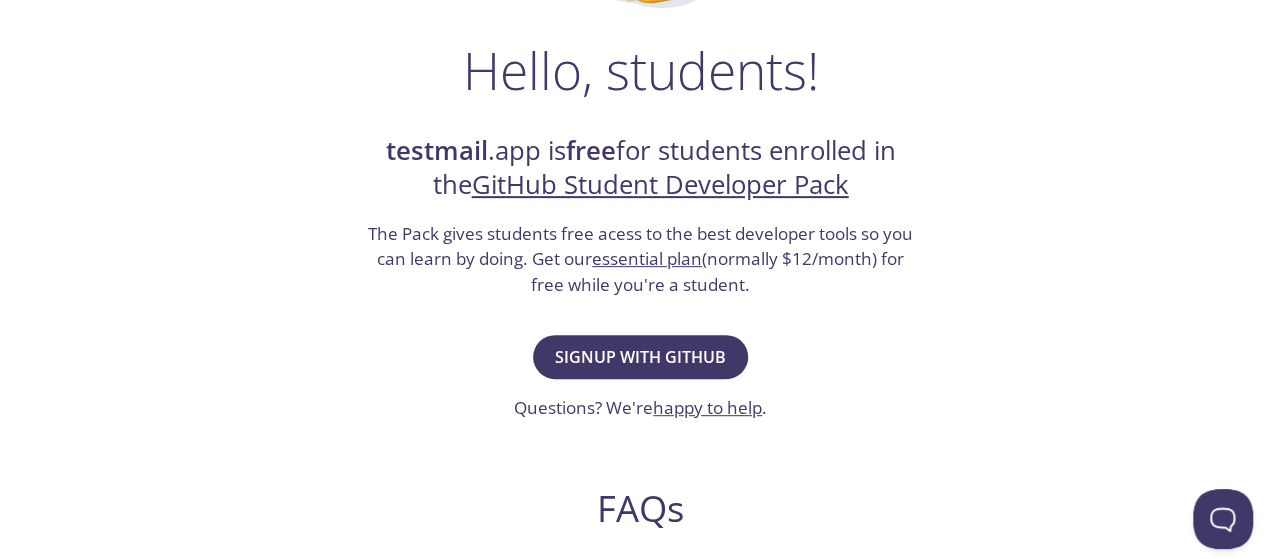 scroll, scrollTop: 0, scrollLeft: 0, axis: both 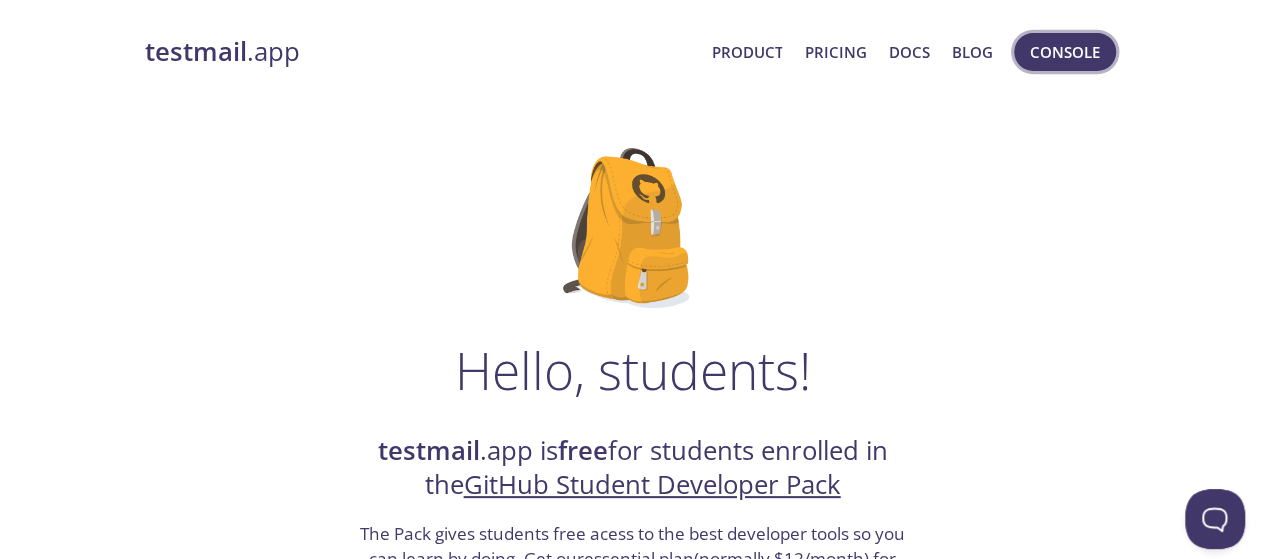 click on "Console" at bounding box center [1065, 52] 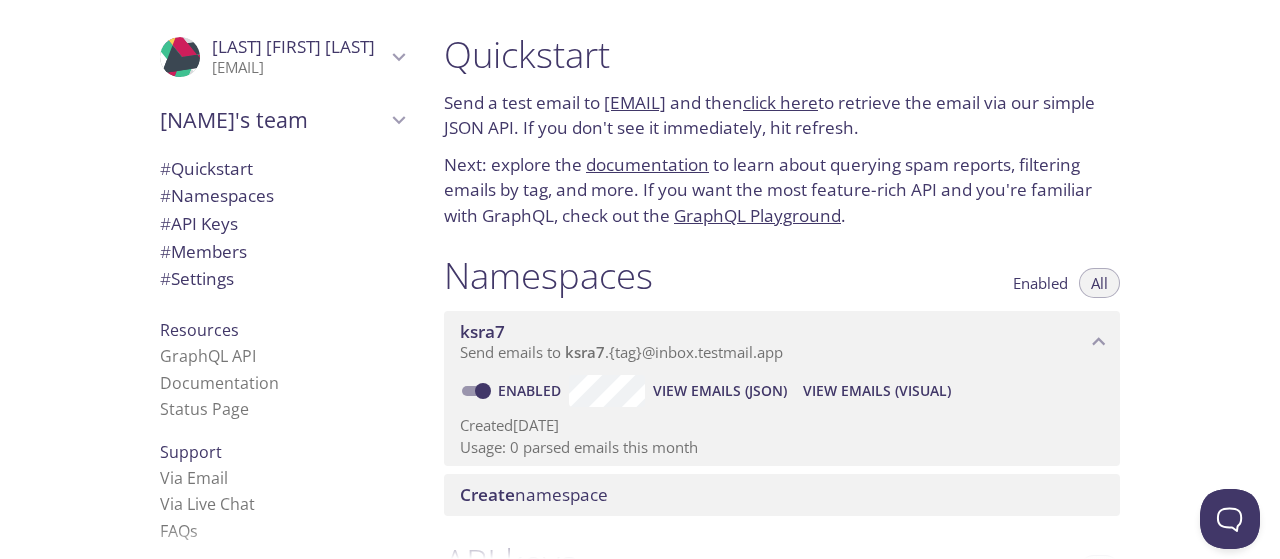click on "click here" at bounding box center [780, 102] 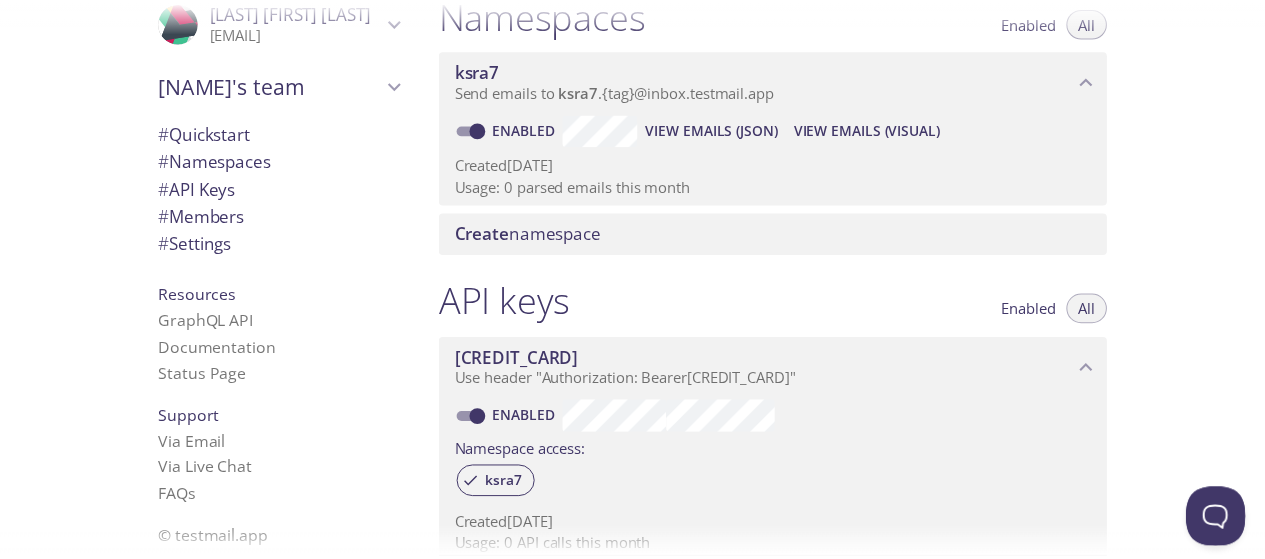 scroll, scrollTop: 200, scrollLeft: 0, axis: vertical 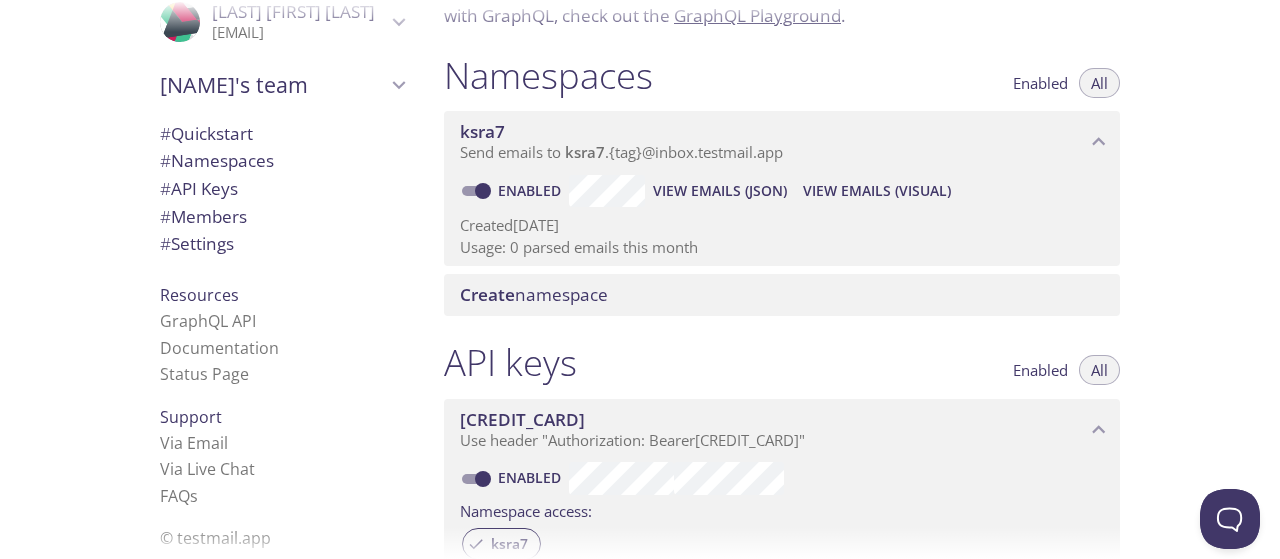 click on "Create  namespace" at bounding box center [534, 294] 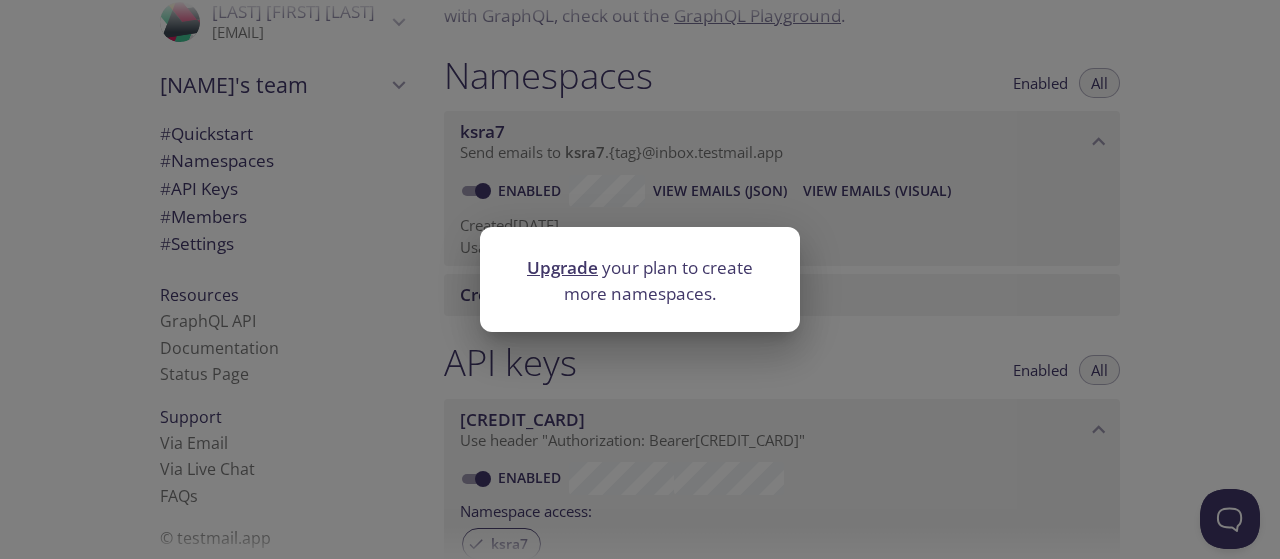 click on "Upgrade" at bounding box center [562, 267] 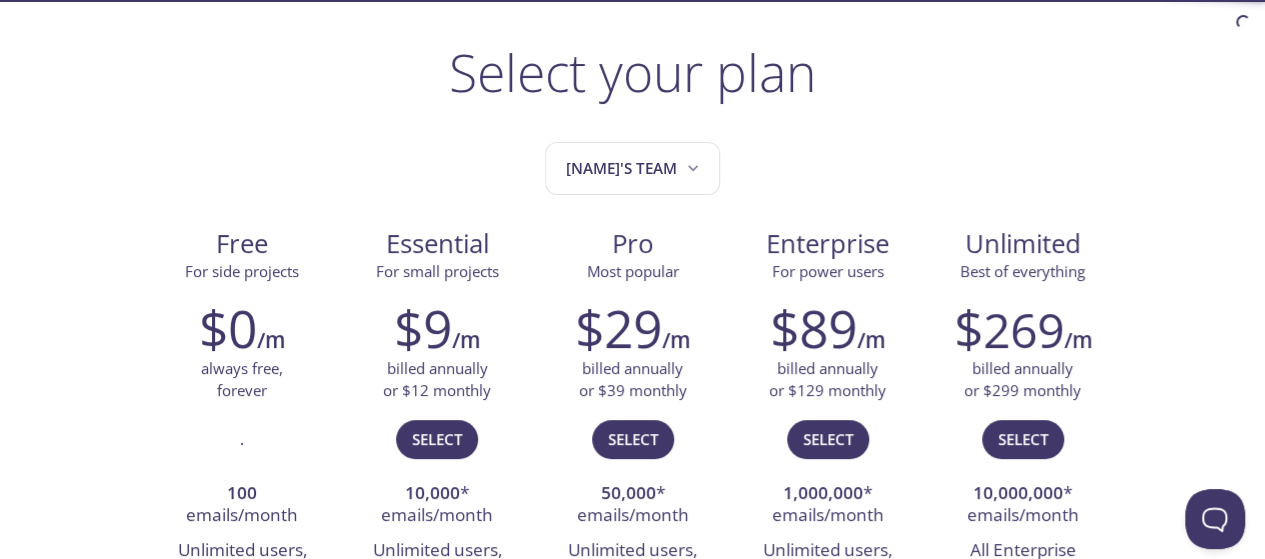 scroll, scrollTop: 0, scrollLeft: 0, axis: both 